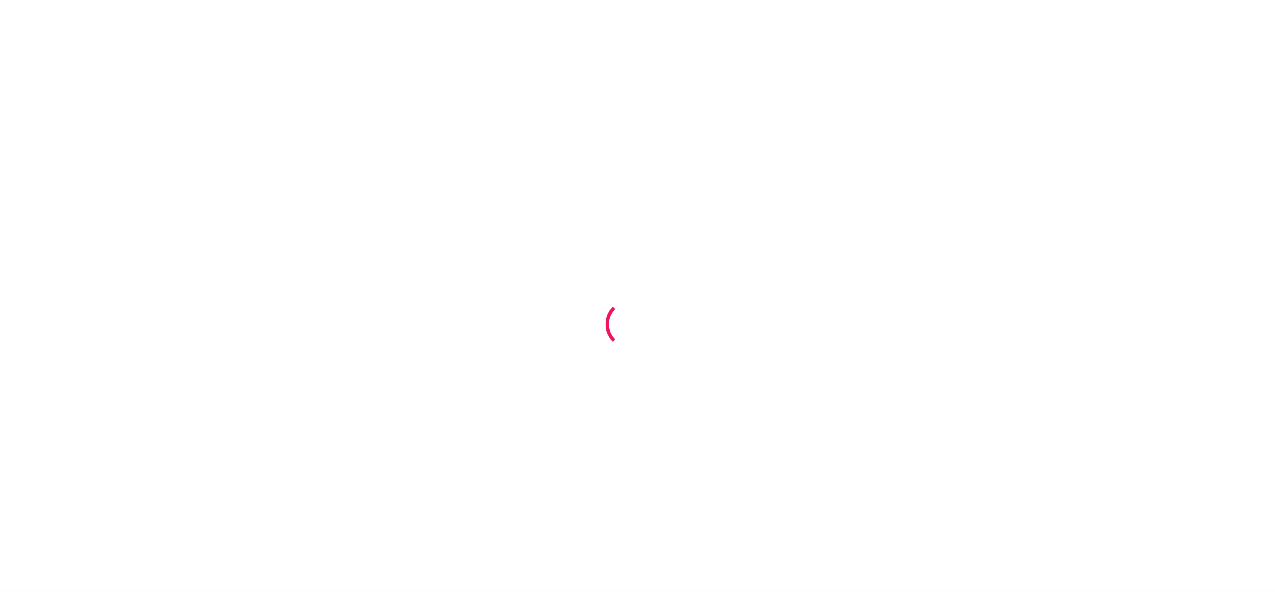 scroll, scrollTop: 0, scrollLeft: 0, axis: both 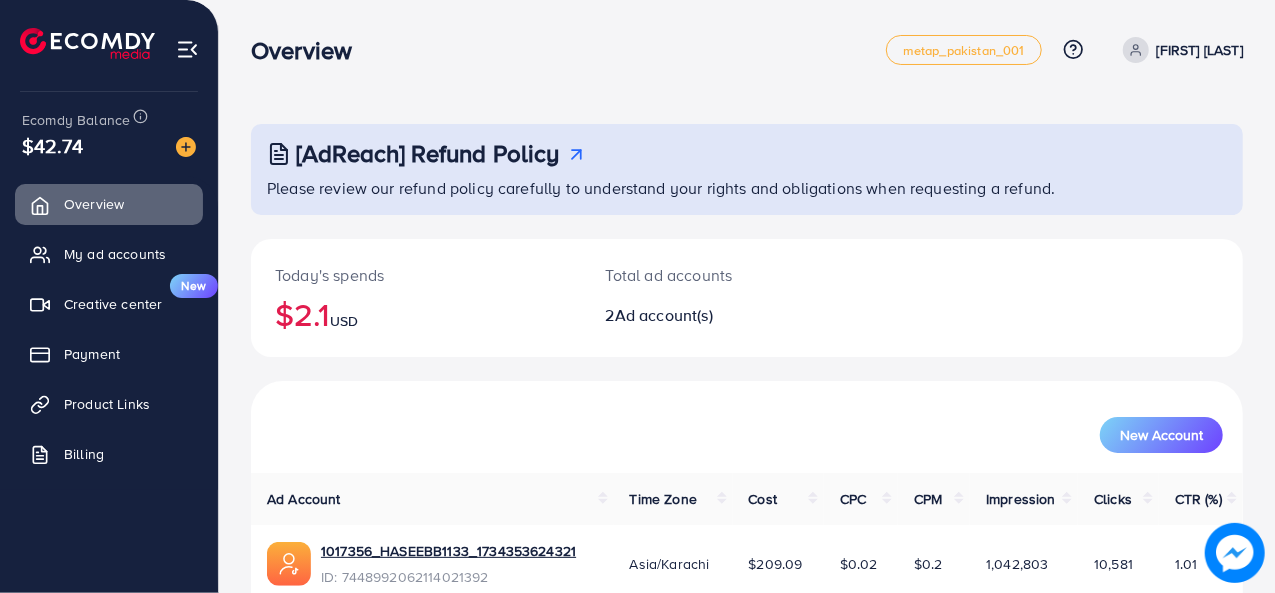 click on "New Account" at bounding box center [747, 427] 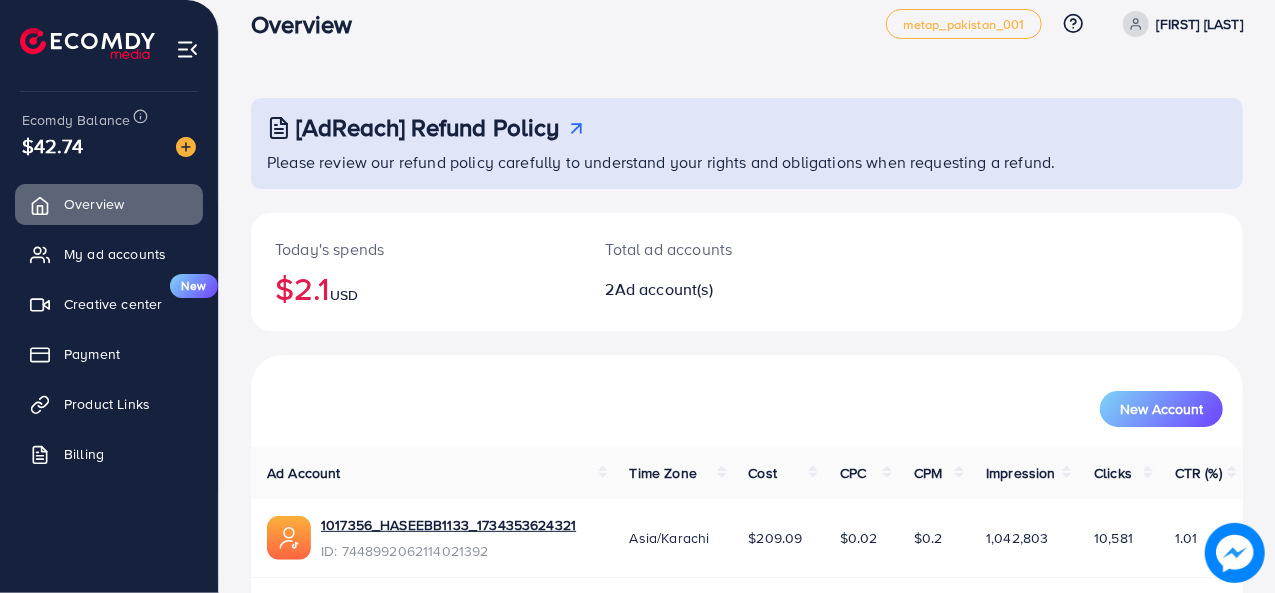 scroll, scrollTop: 0, scrollLeft: 0, axis: both 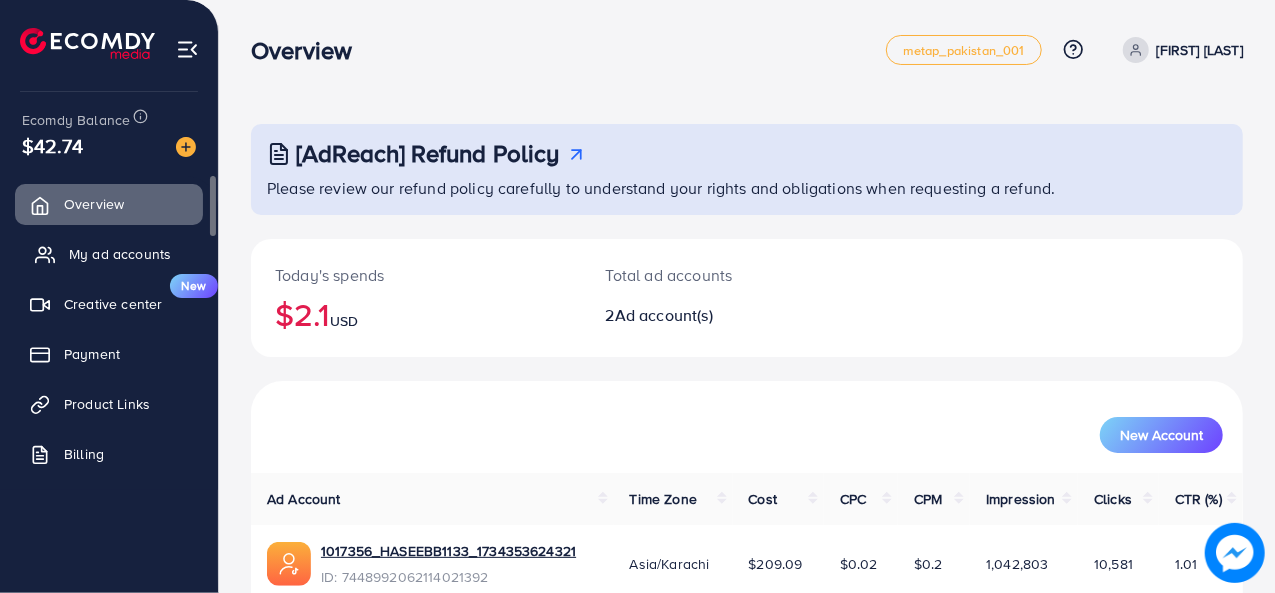 click on "My ad accounts" at bounding box center [109, 254] 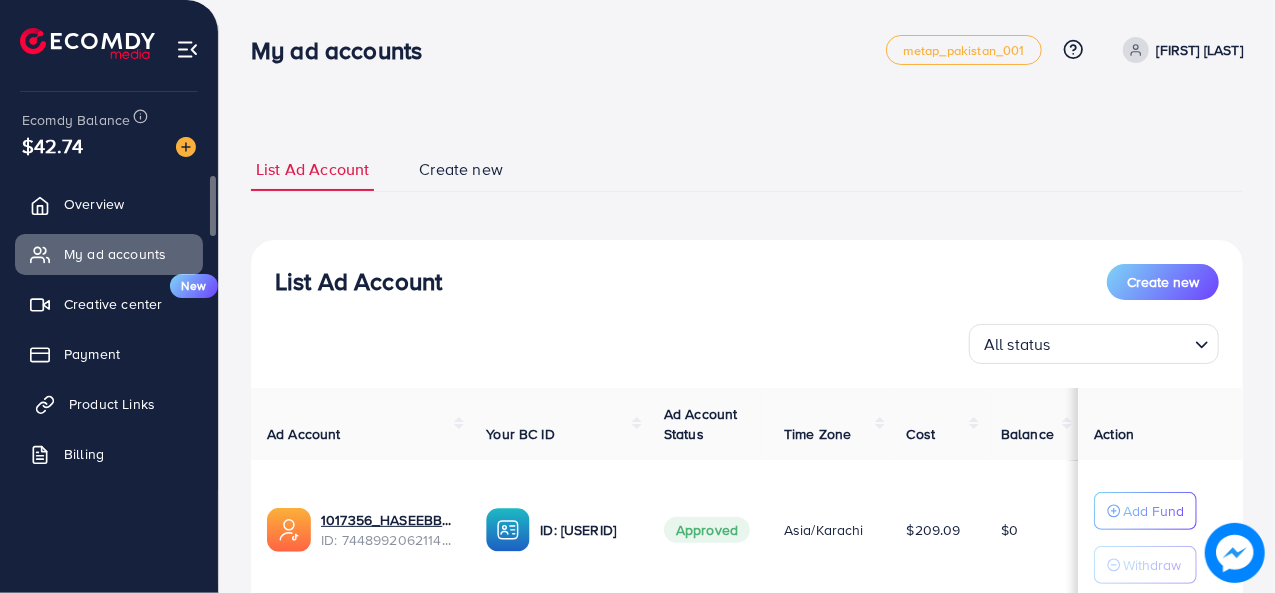 click on "Product Links" at bounding box center (112, 404) 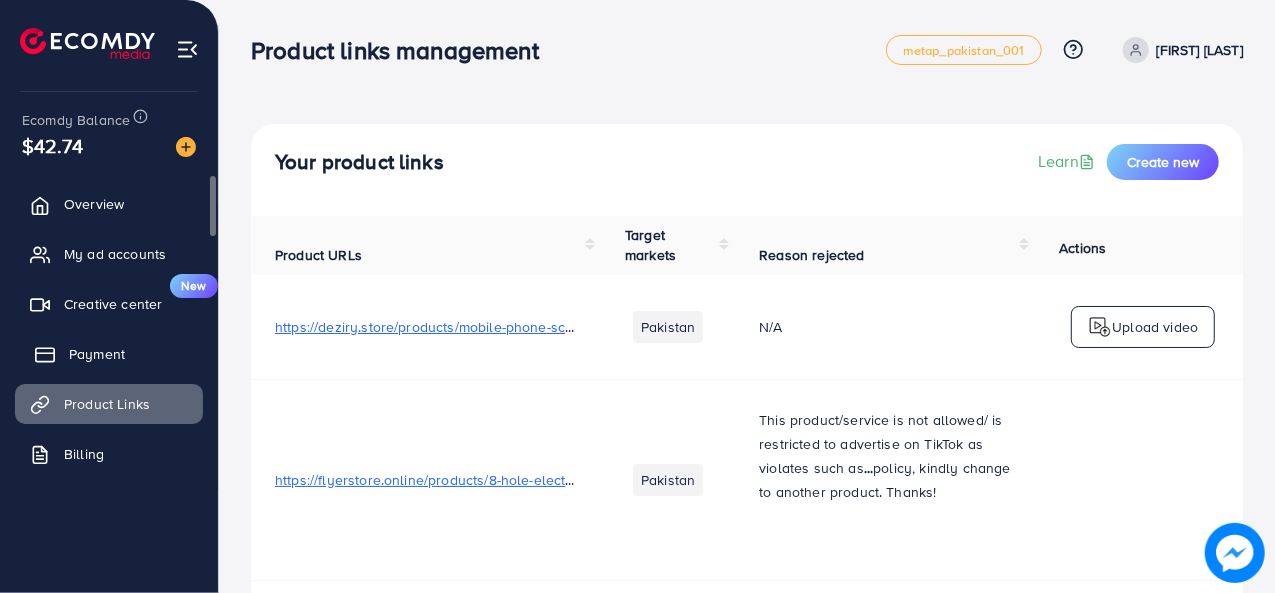 click on "Payment" at bounding box center (97, 354) 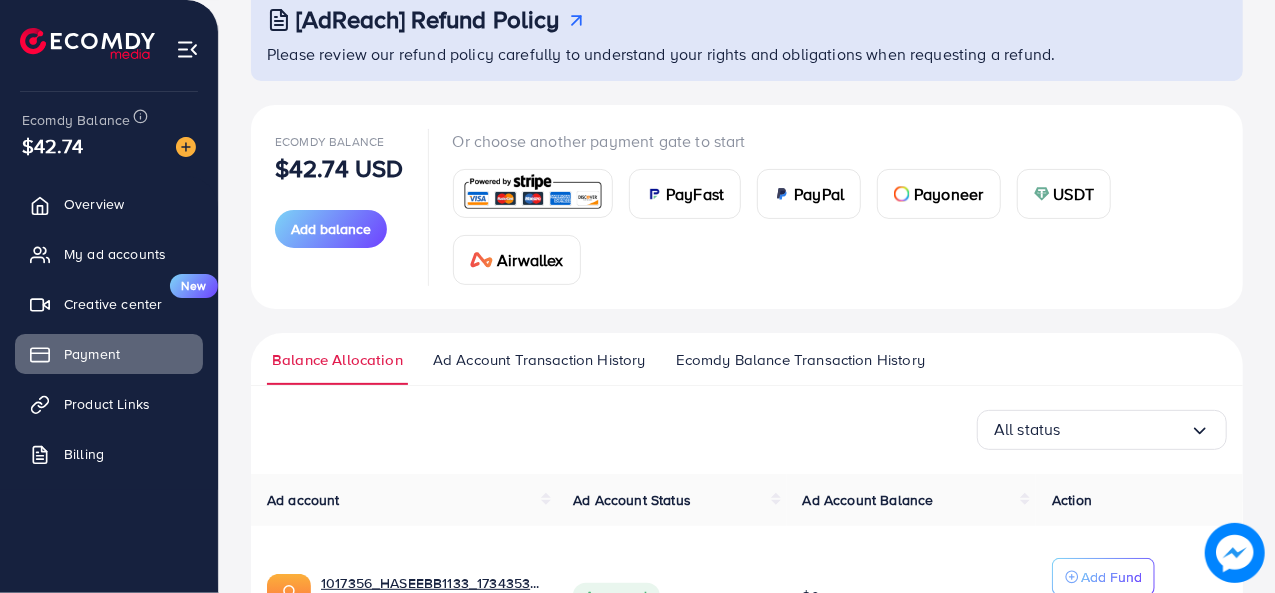 scroll, scrollTop: 0, scrollLeft: 0, axis: both 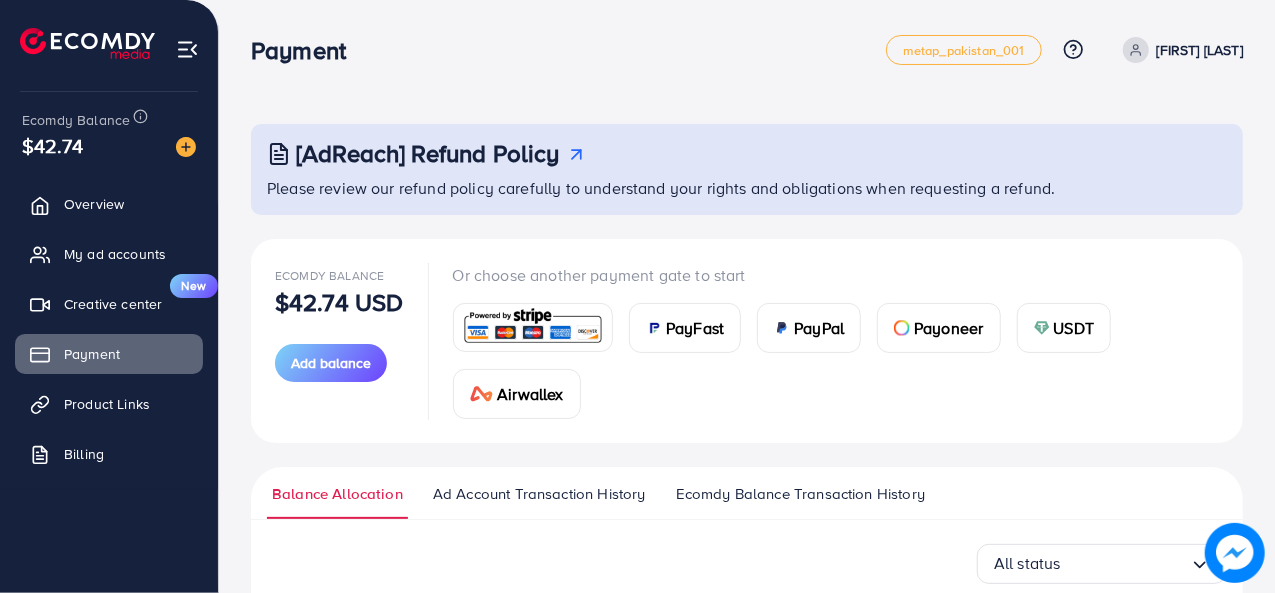click on "PayFast" at bounding box center (685, 328) 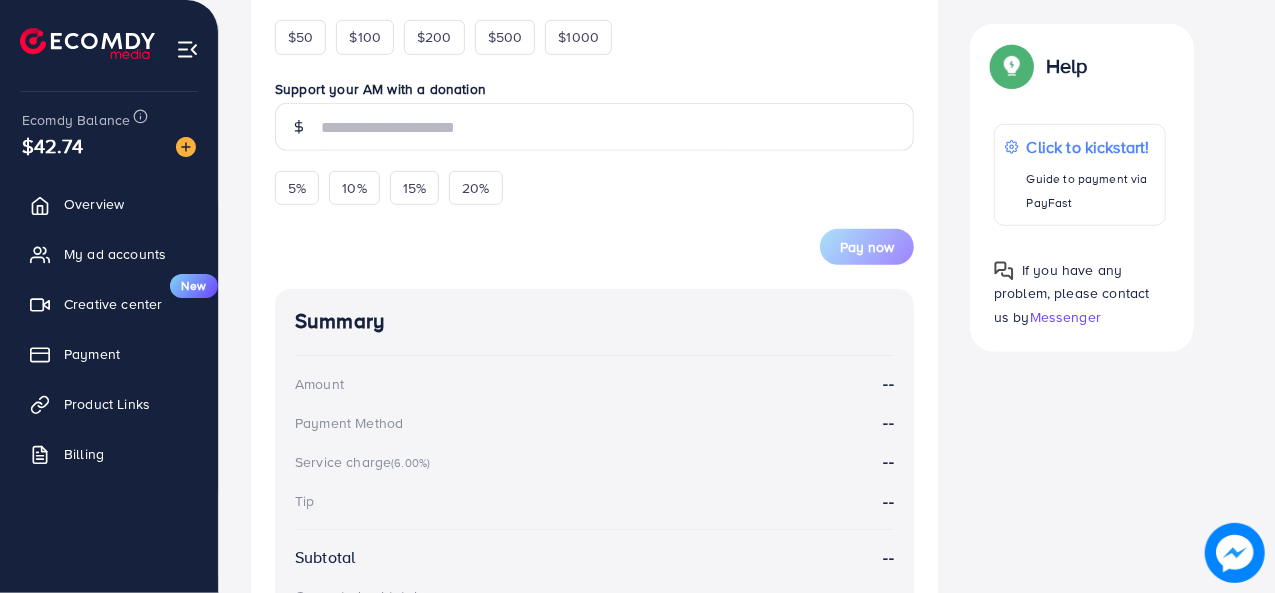 scroll, scrollTop: 551, scrollLeft: 0, axis: vertical 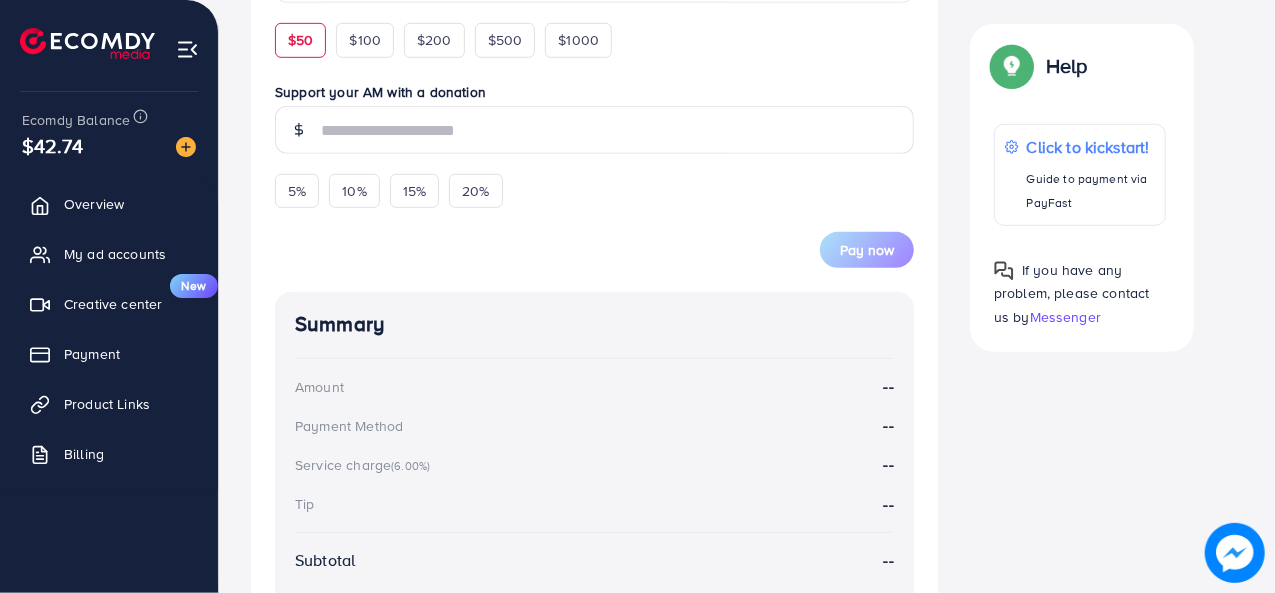 click on "$50" at bounding box center (300, 40) 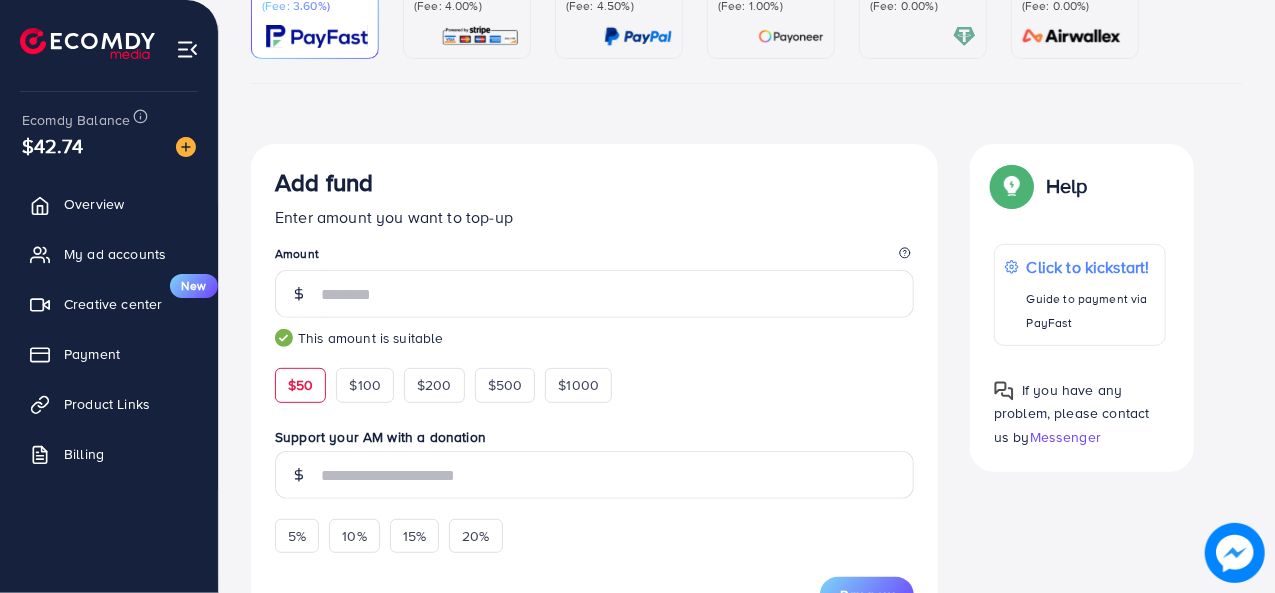 scroll, scrollTop: 0, scrollLeft: 0, axis: both 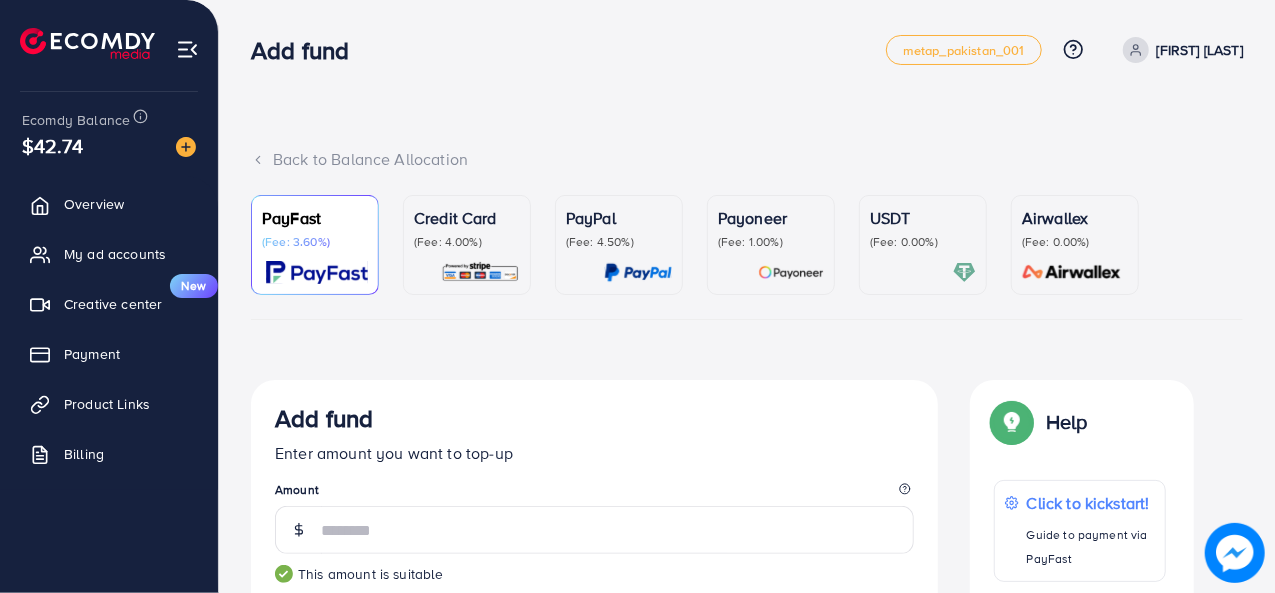 click on "PayFast   (Fee: 3.60%)   Credit Card   (Fee: 4.00%)   PayPal   (Fee: 4.50%)   Payoneer   (Fee: 1.00%)   USDT   (Fee: 0.00%)   Airwallex   (Fee: 0.00%)   Currency Code:   Merchant ID:   Merchant Name:   Token:   Success URL:   Failure URL:   Checkout URL:   Customer Email:   Customer Mobile:   Transaction Amount:   Basket ID:   Transaction Date:  Add fund Enter amount you want to top-up Amount **  This amount is suitable  $50 $100 $200 $500 $1000 Support your AM with a donation 5% 10% 15% 20%  Pay now   Summary   Amount   50 USD   Payment Method  PayFast  Service charge   (6.00%)  3 USD  Tip  0 USD  Subtotal   53 USD   Converted subtotal   15,900 PKR   PayFast fee   (3.60%)  572.4 PKR  Total Amount   16,472.4 PKR   Help   Help   Click to kickstart!   Guide to payment via PayFast   If you have any problem, please contact us by   Messenger   If you have any problem, please contact us by   Messenger   Top-up Success!   Thanks you for your purchase. Please check your balance again.   Summary   Client   Amount  5%" at bounding box center [747, 801] 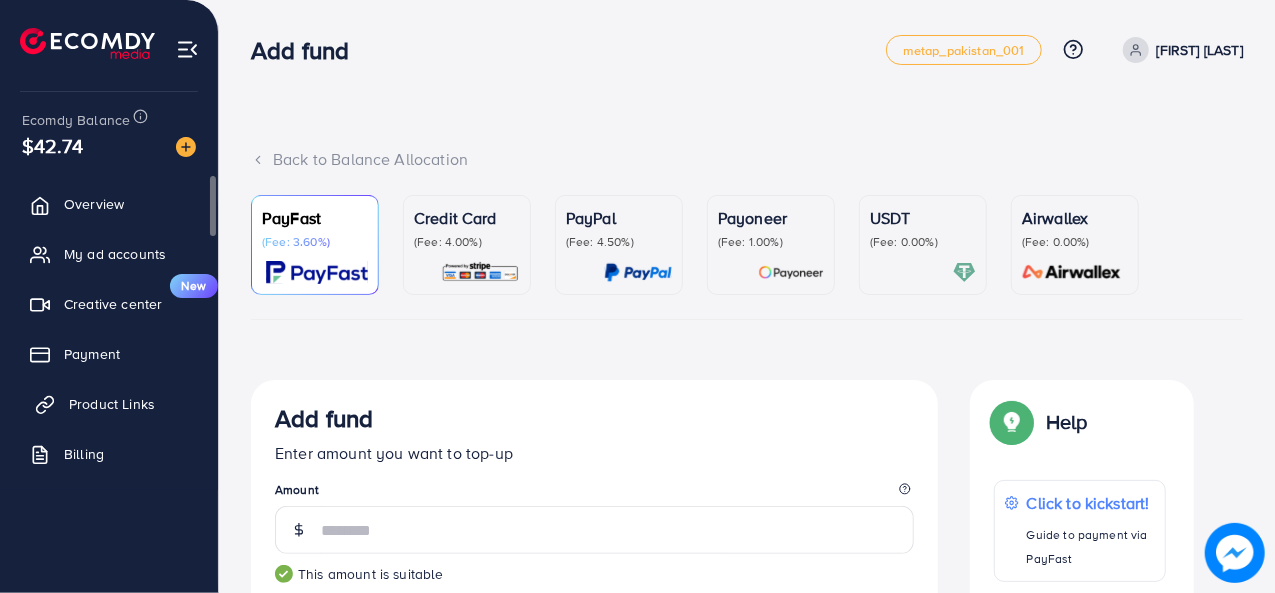 click on "Product Links" at bounding box center (109, 404) 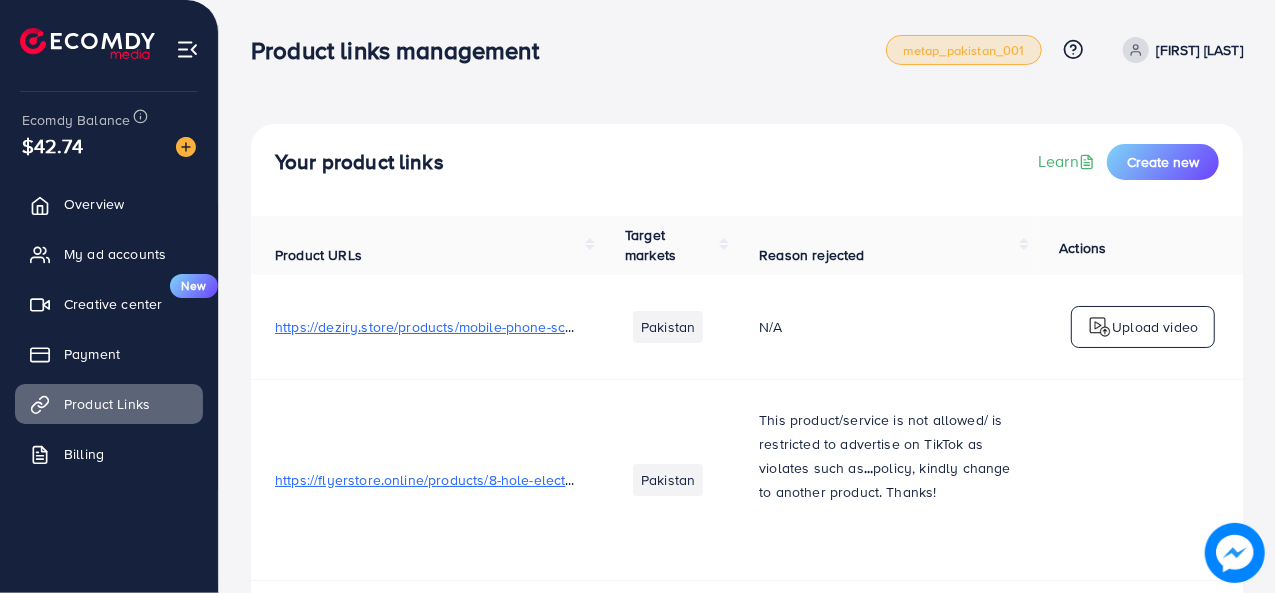 click on "metap_pakistan_001" at bounding box center (964, 50) 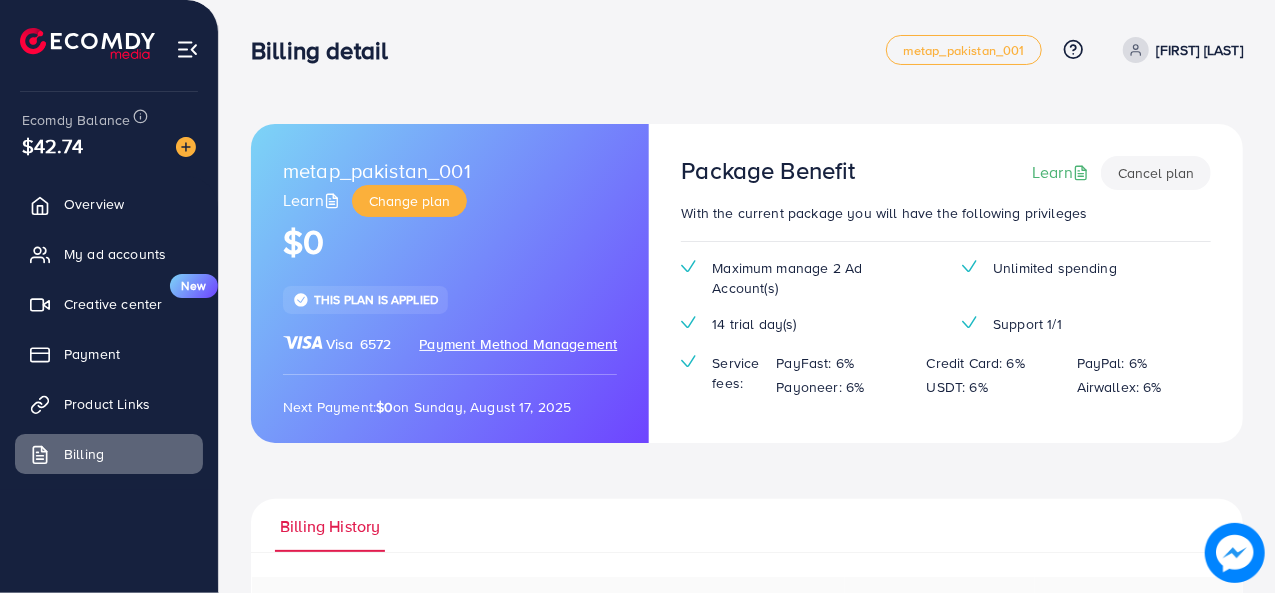 click on "Billing detail   metap_pakistan_001  Help Center Contact Support Plans and Pricing Term and policy About Us  [FIRST] [LAST]  Profile Log out" at bounding box center (747, 50) 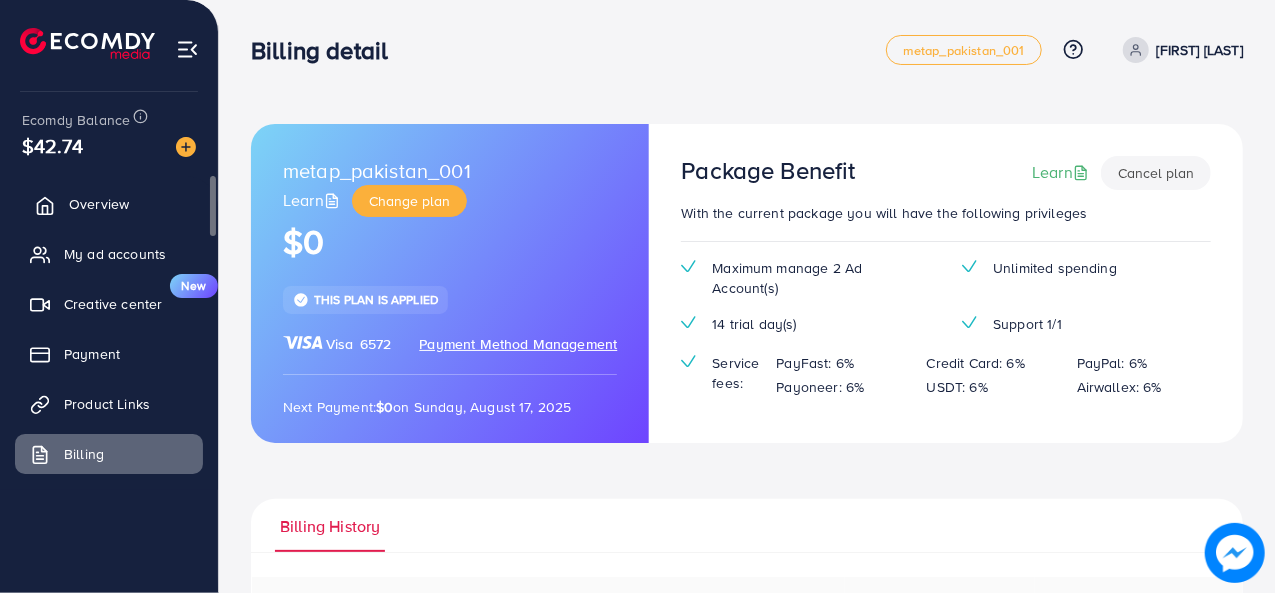 click on "Overview" at bounding box center (99, 204) 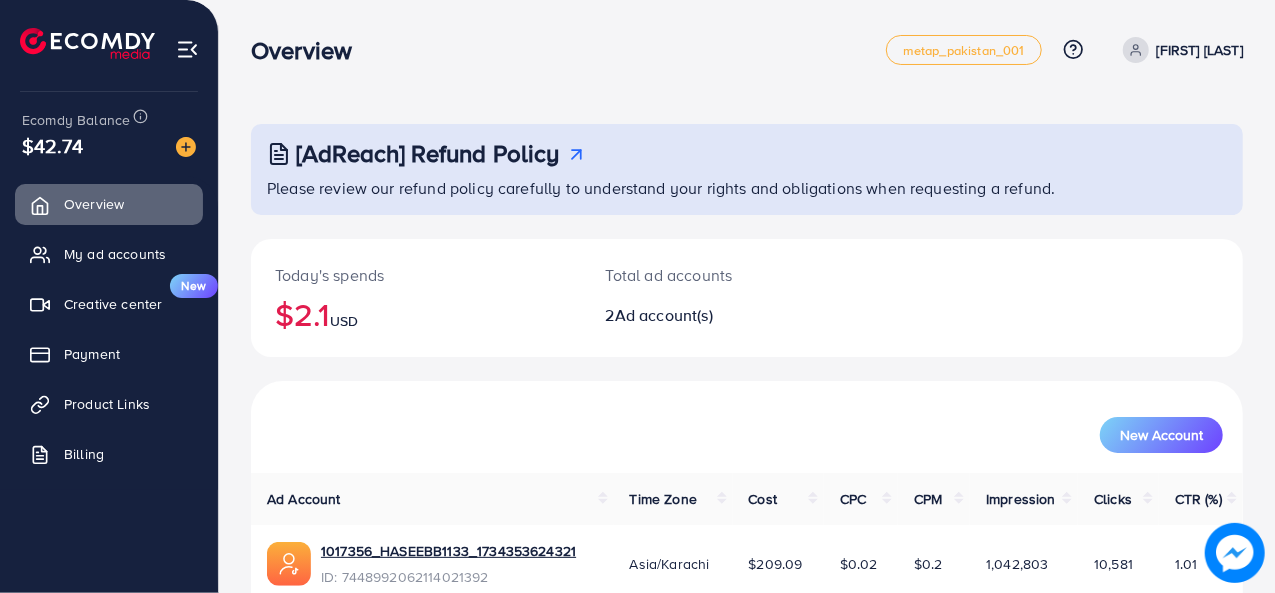 click on "Overview   metap_pakistan_001  Help Center Contact Support Plans and Pricing Term and policy About Us  [FIRST] [LAST]  Profile Log out" at bounding box center (747, 50) 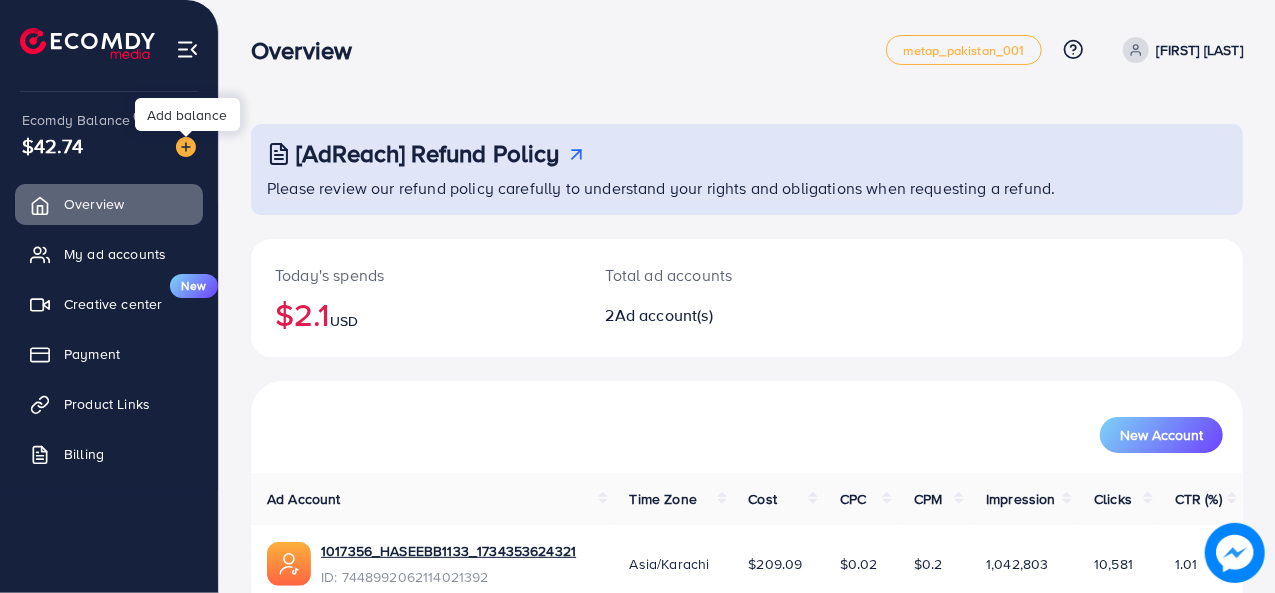 click at bounding box center (186, 147) 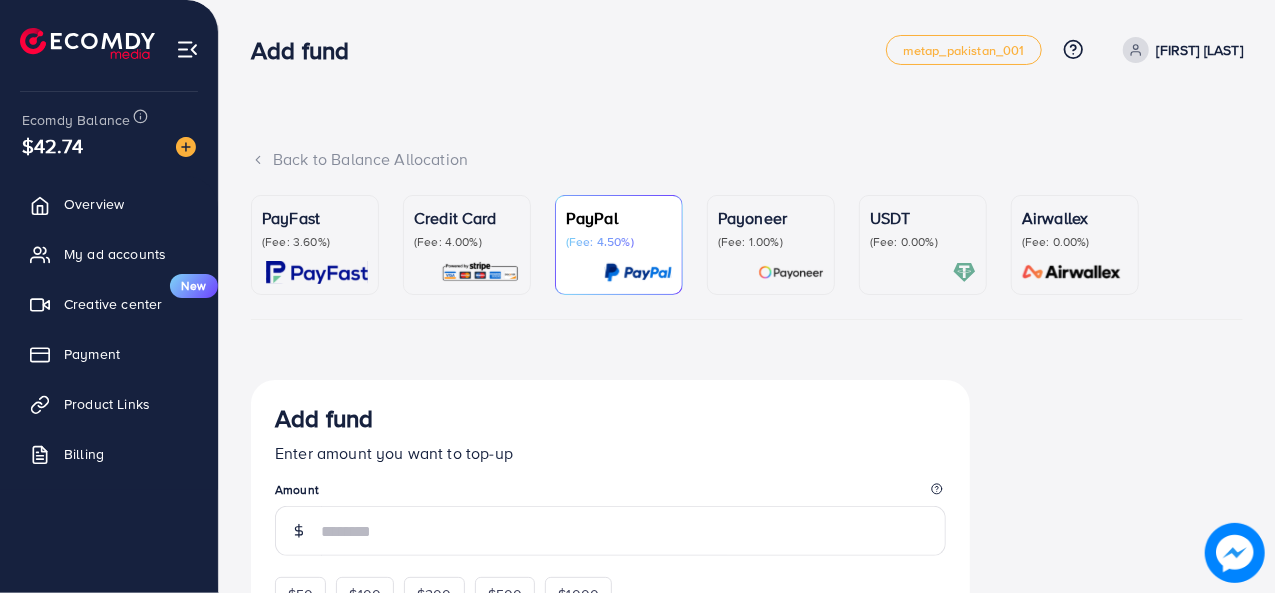 click at bounding box center (964, 272) 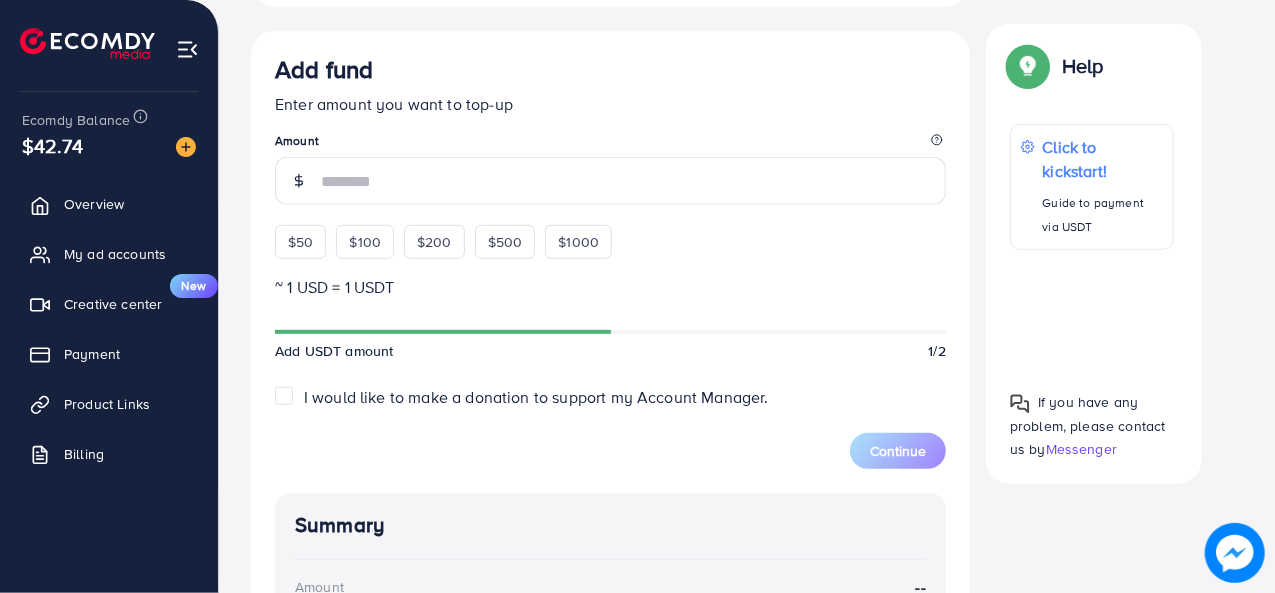 scroll, scrollTop: 503, scrollLeft: 0, axis: vertical 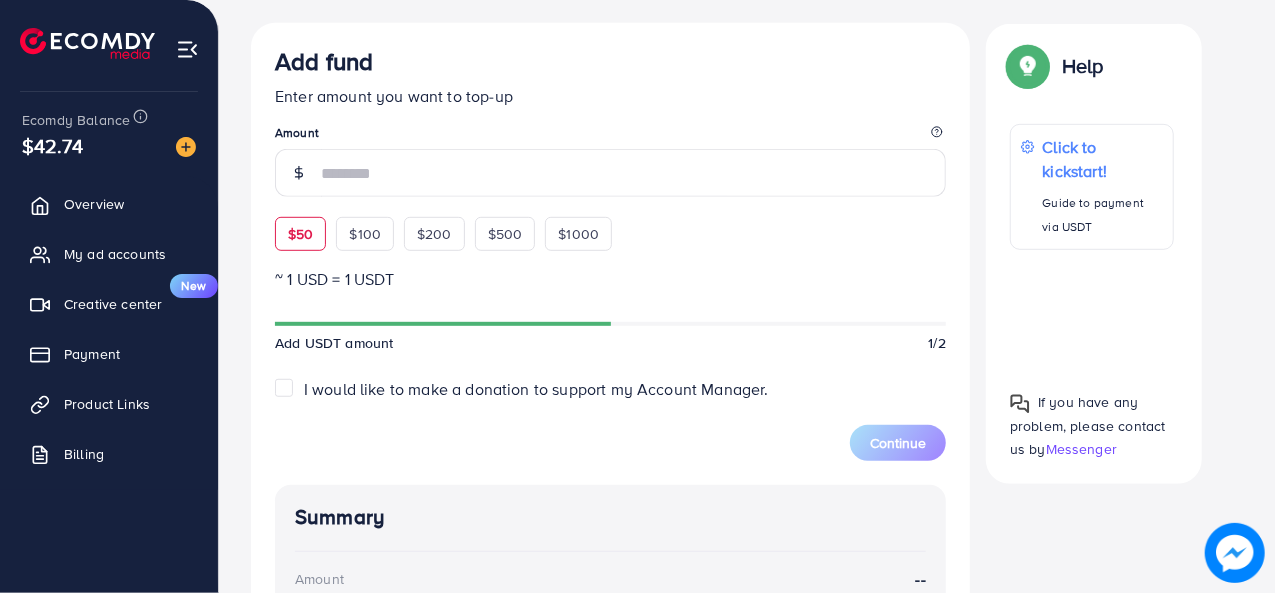 click on "$50" at bounding box center [300, 234] 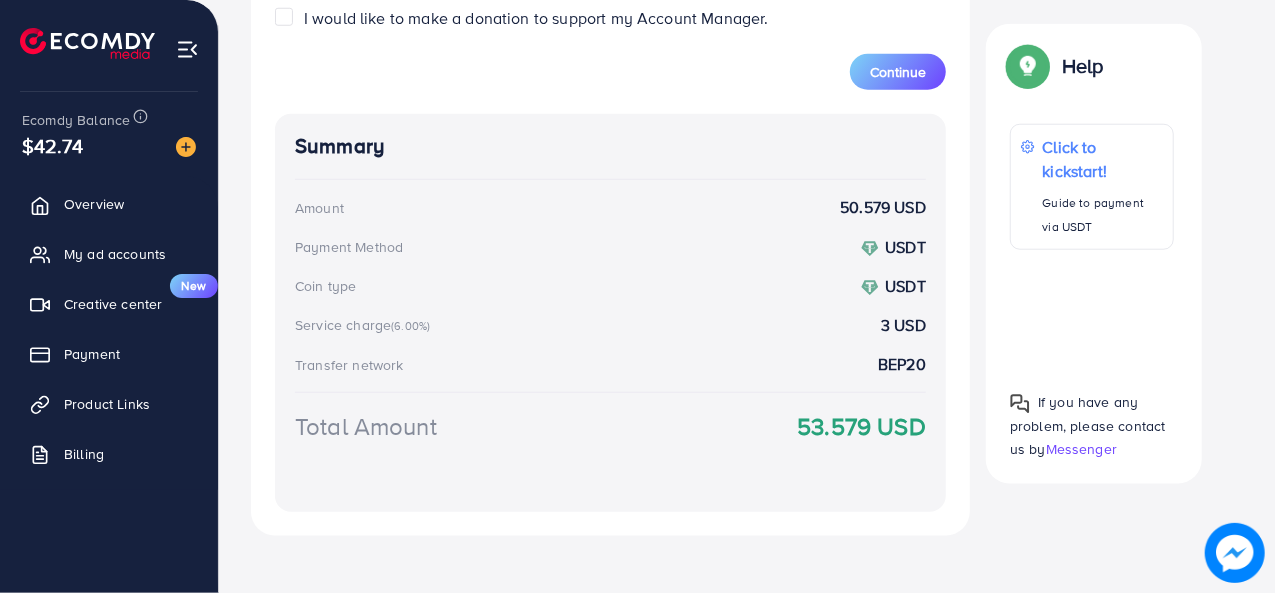 scroll, scrollTop: 905, scrollLeft: 0, axis: vertical 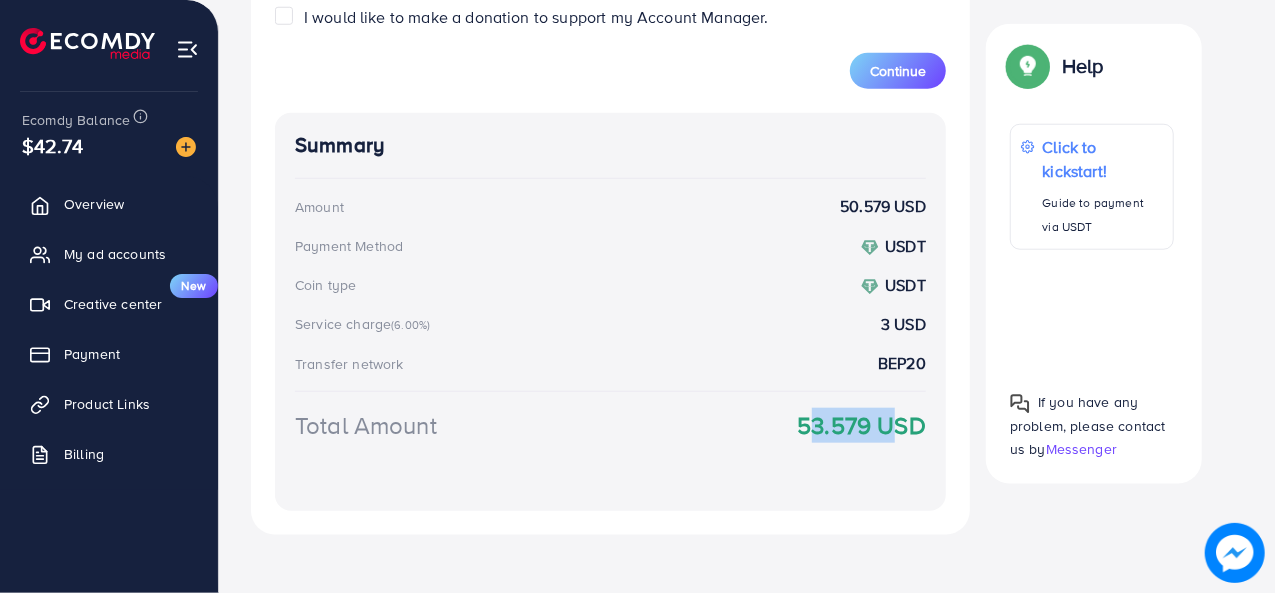 drag, startPoint x: 880, startPoint y: 427, endPoint x: 778, endPoint y: 417, distance: 102.48902 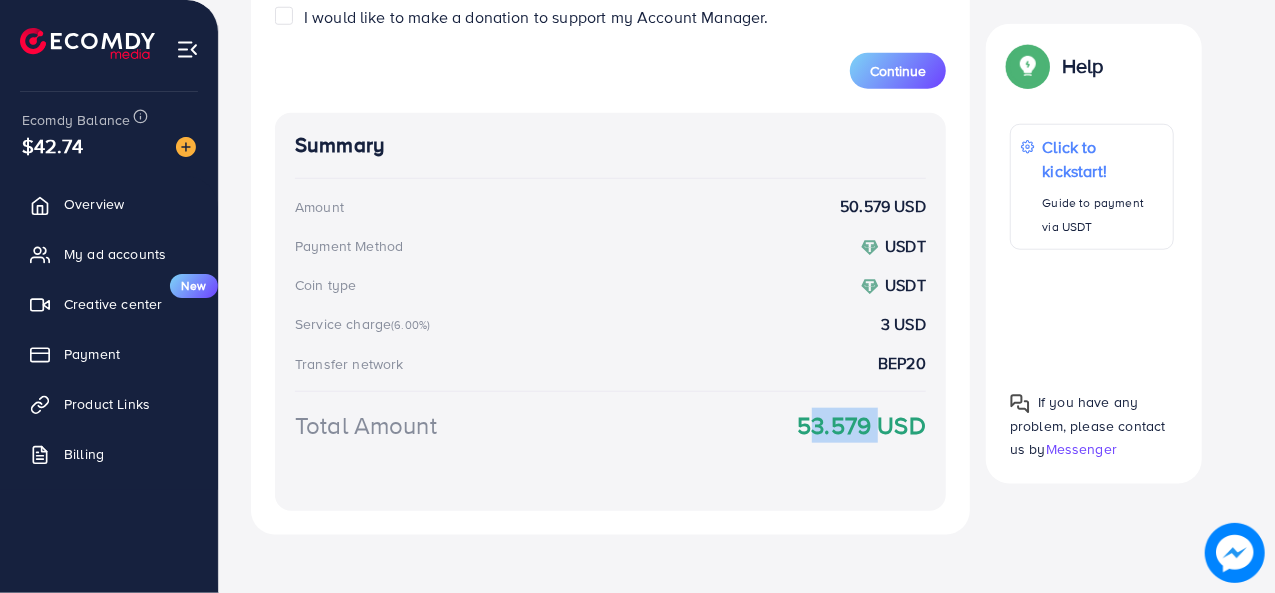 drag, startPoint x: 870, startPoint y: 423, endPoint x: 798, endPoint y: 426, distance: 72.06247 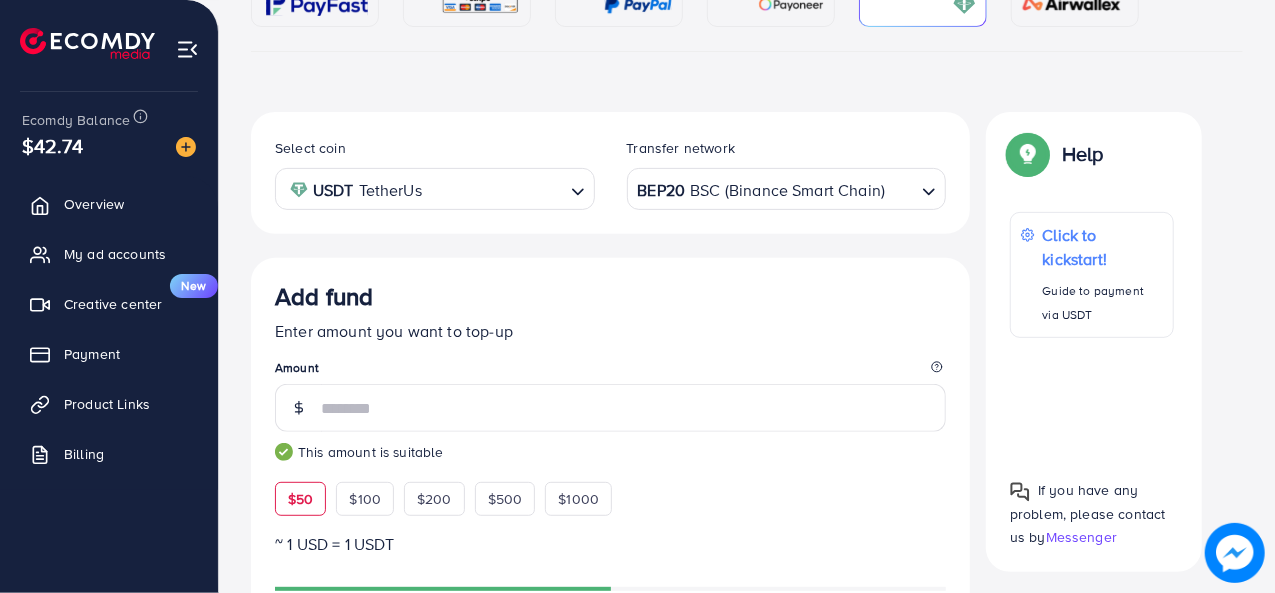 scroll, scrollTop: 0, scrollLeft: 0, axis: both 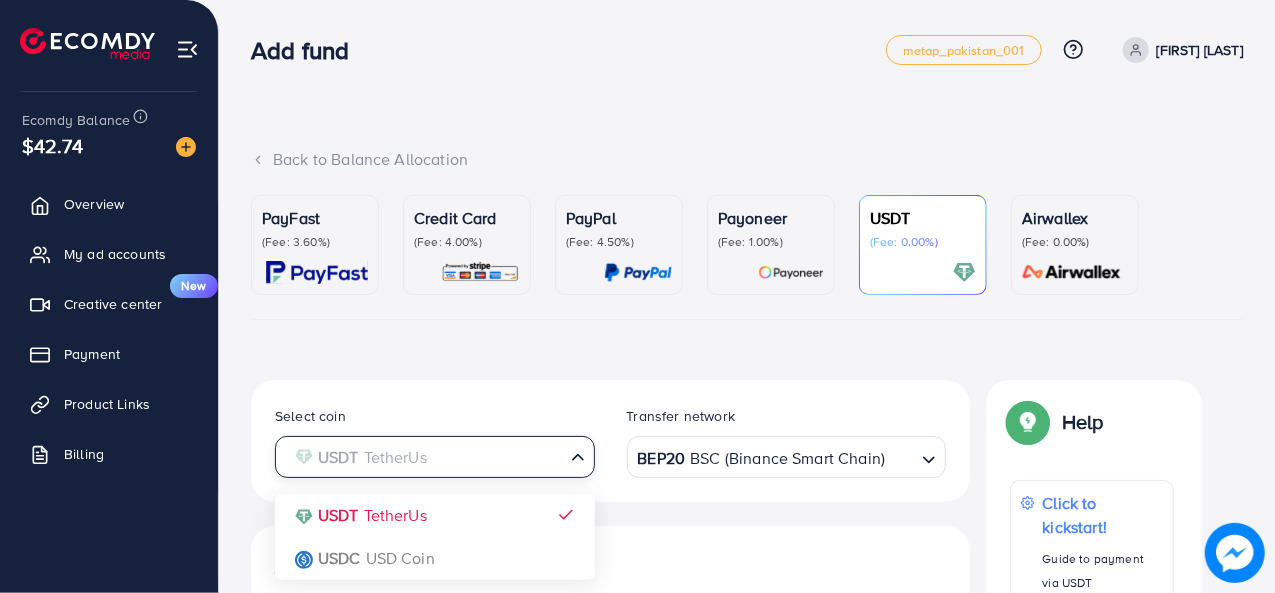 click at bounding box center (423, 457) 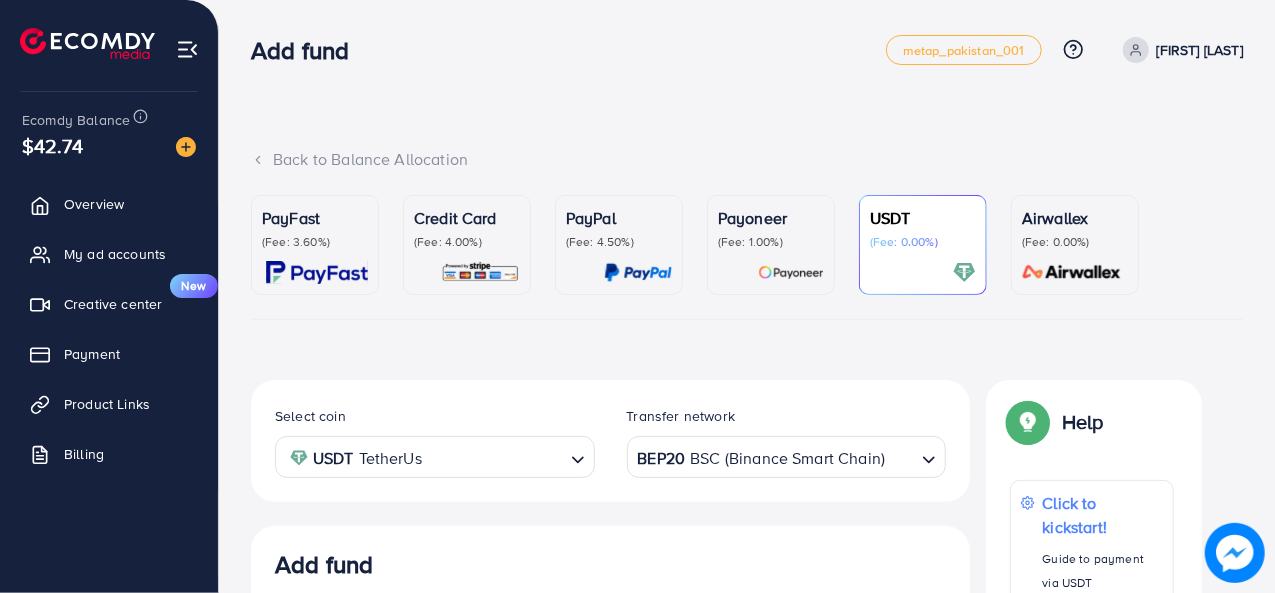 click on "Airwallex   (Fee: 0.00%)" at bounding box center [1075, 245] 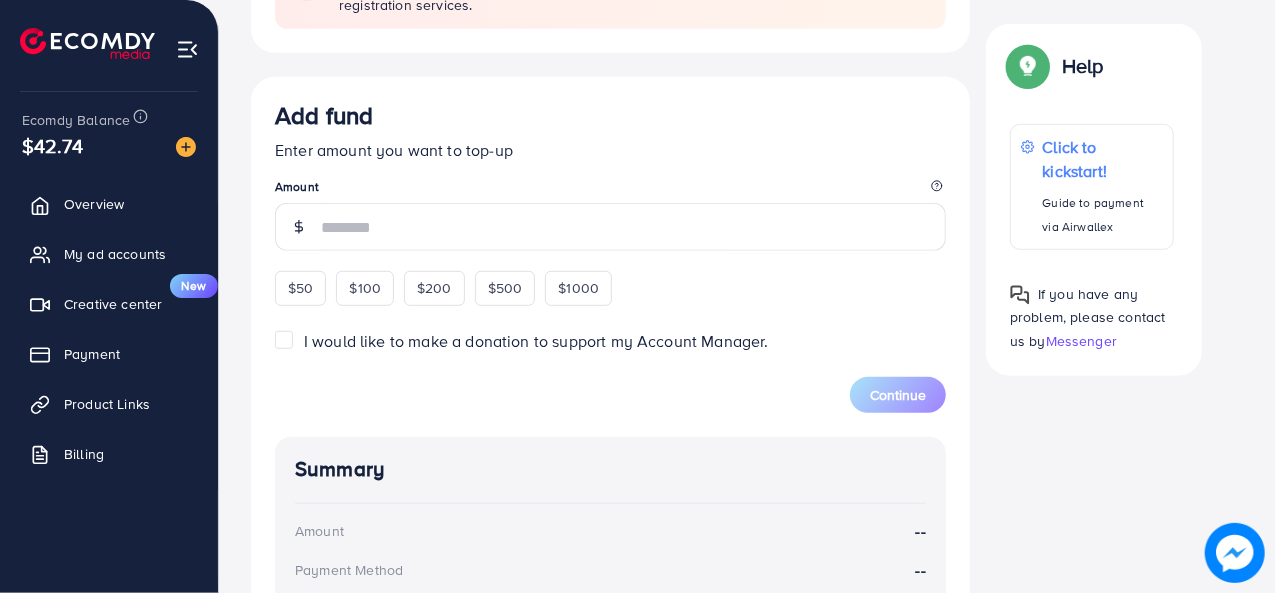scroll, scrollTop: 473, scrollLeft: 0, axis: vertical 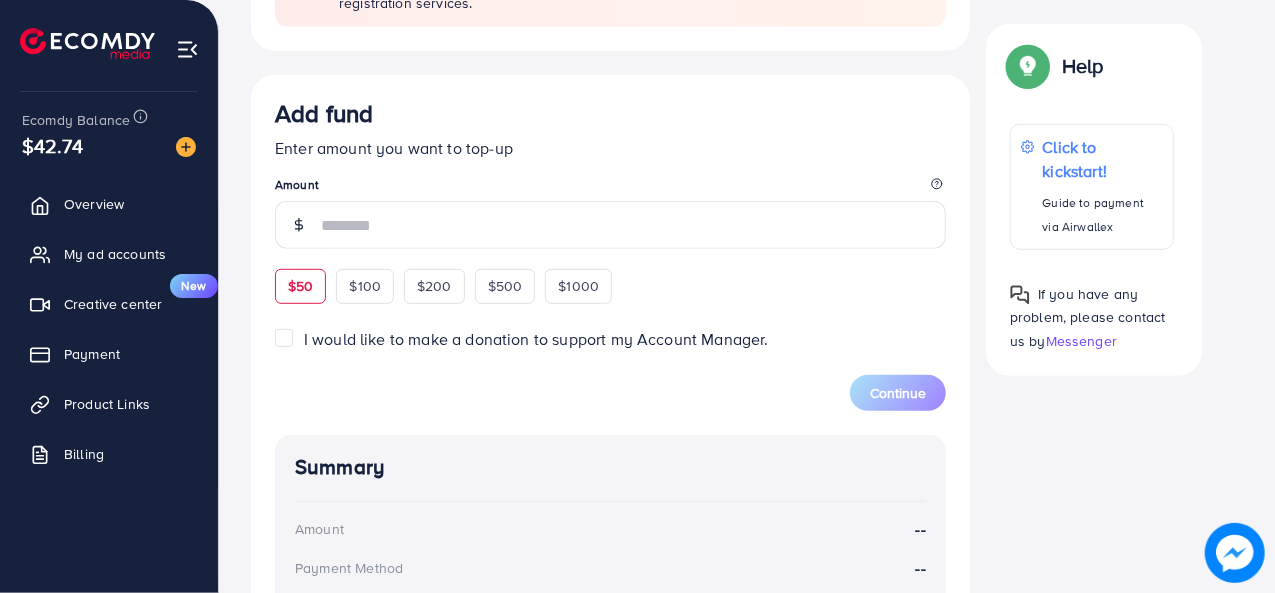click on "$50" at bounding box center [300, 286] 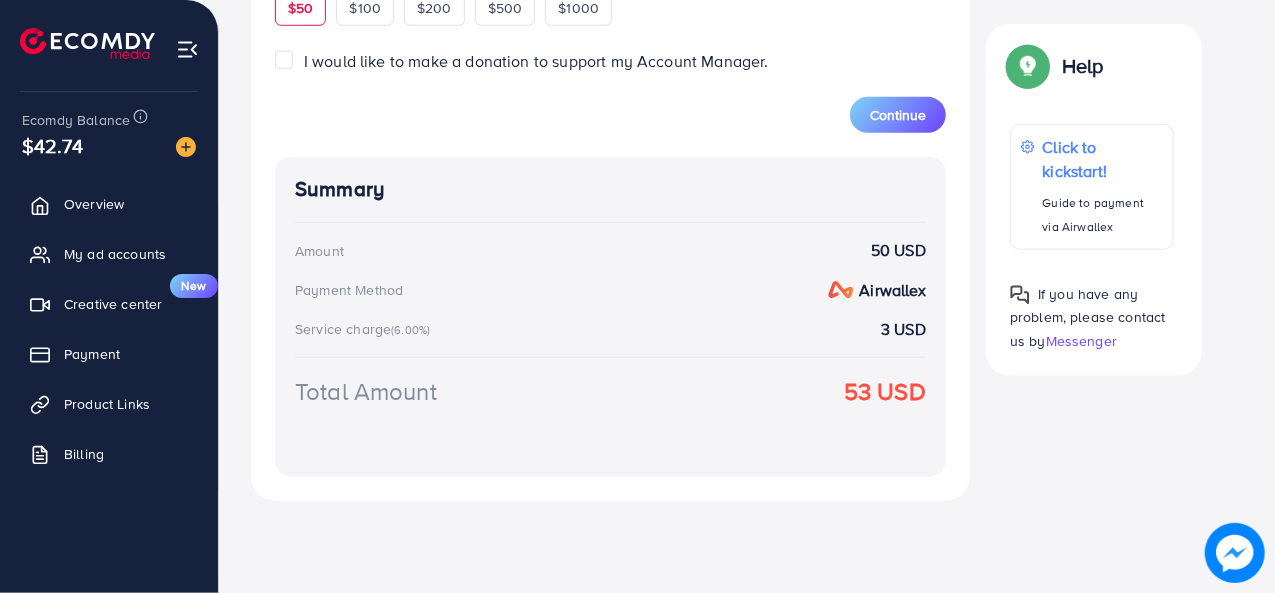 scroll, scrollTop: 782, scrollLeft: 0, axis: vertical 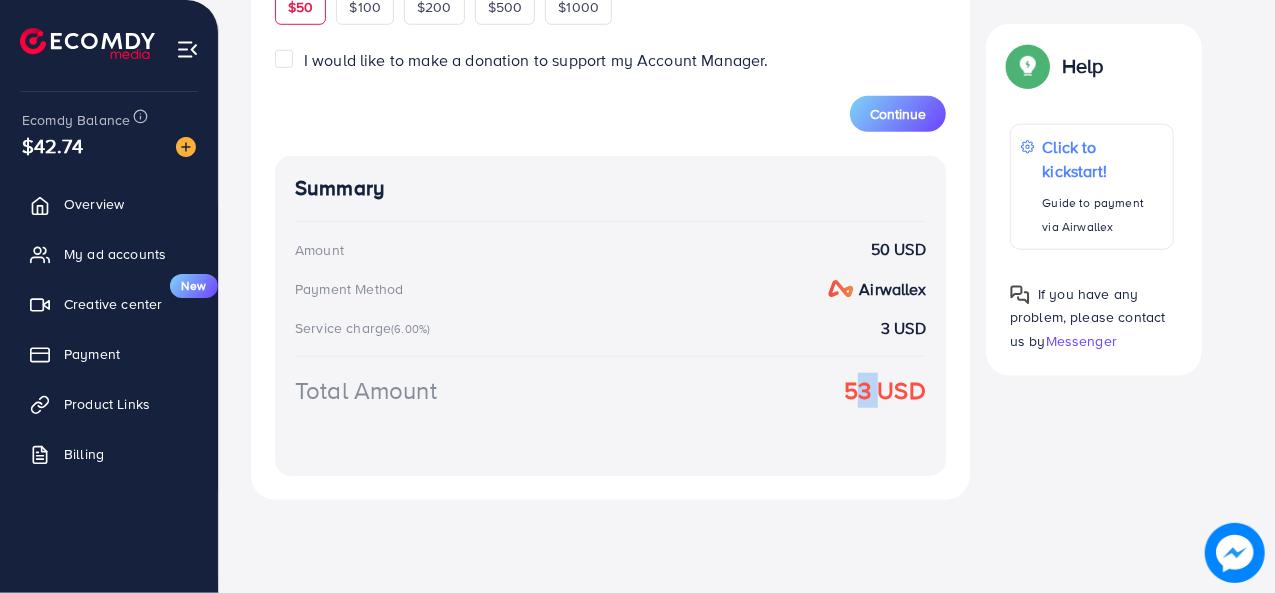 drag, startPoint x: 874, startPoint y: 393, endPoint x: 835, endPoint y: 395, distance: 39.051247 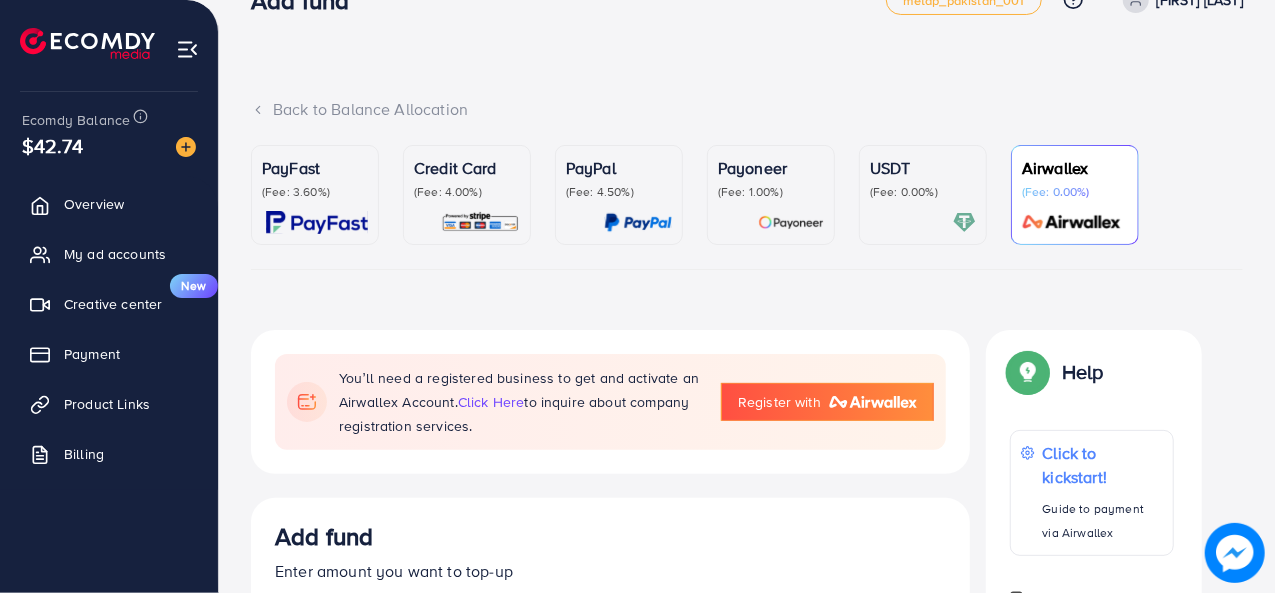 scroll, scrollTop: 0, scrollLeft: 0, axis: both 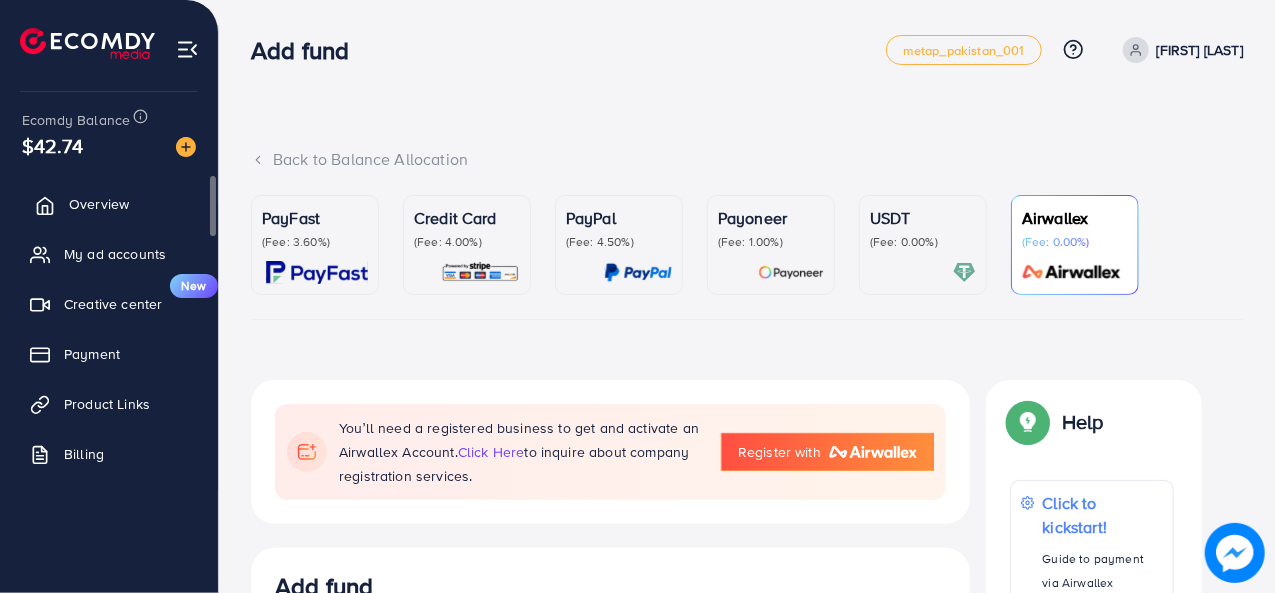click on "Overview" at bounding box center (99, 204) 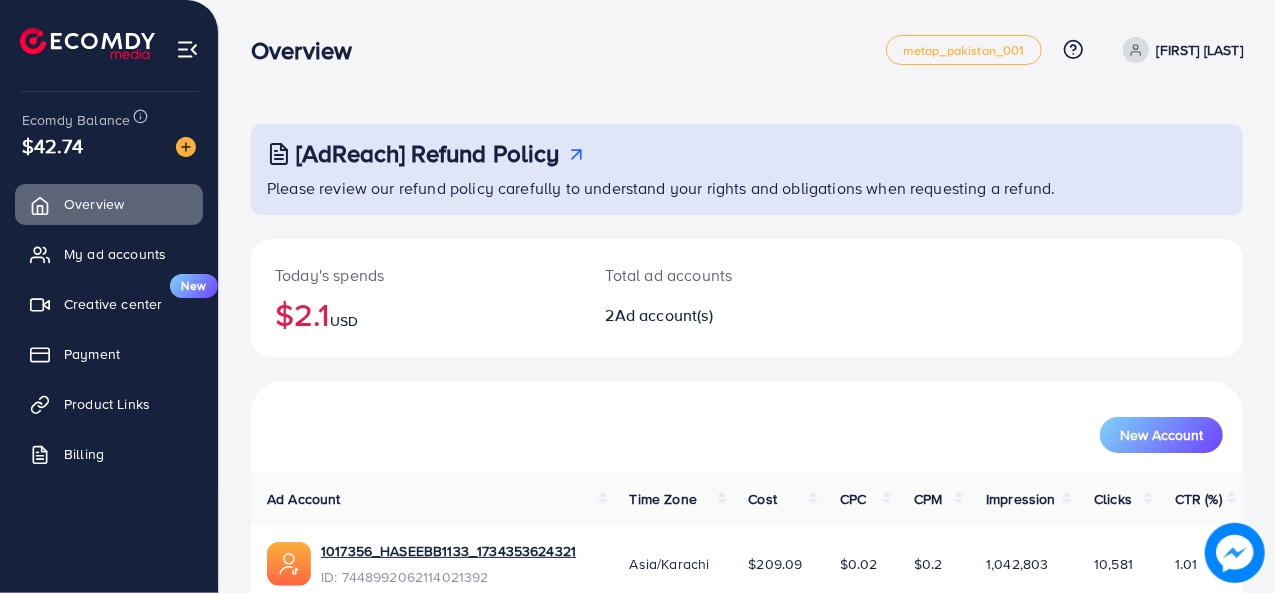 scroll, scrollTop: 172, scrollLeft: 0, axis: vertical 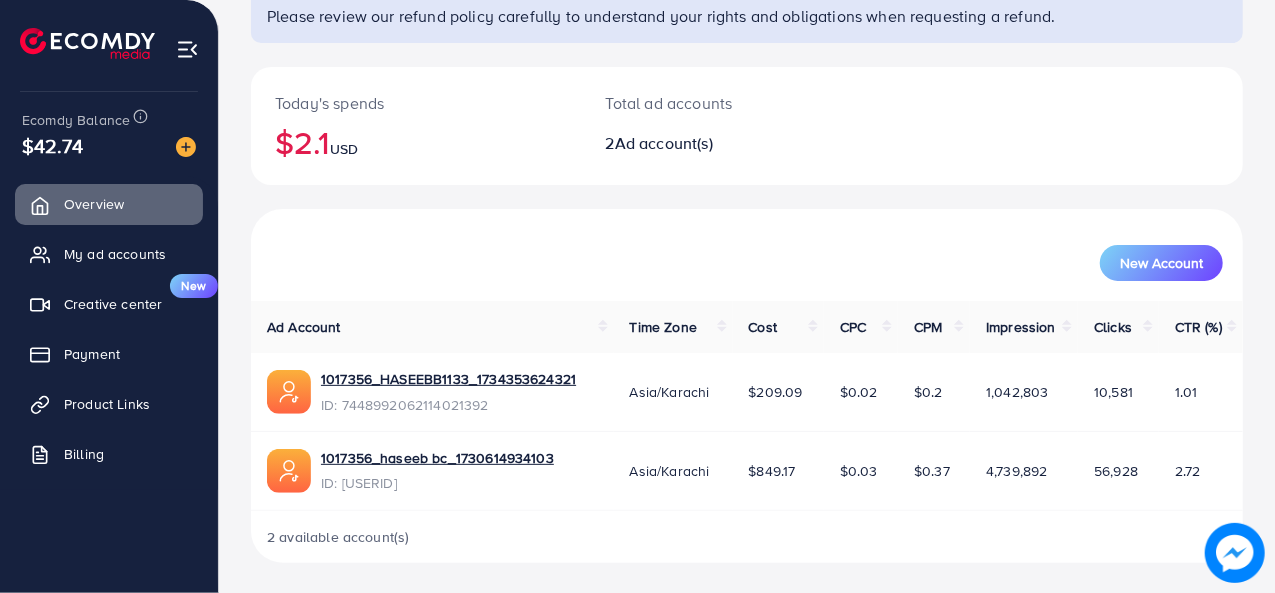 drag, startPoint x: 792, startPoint y: 474, endPoint x: 750, endPoint y: 475, distance: 42.0119 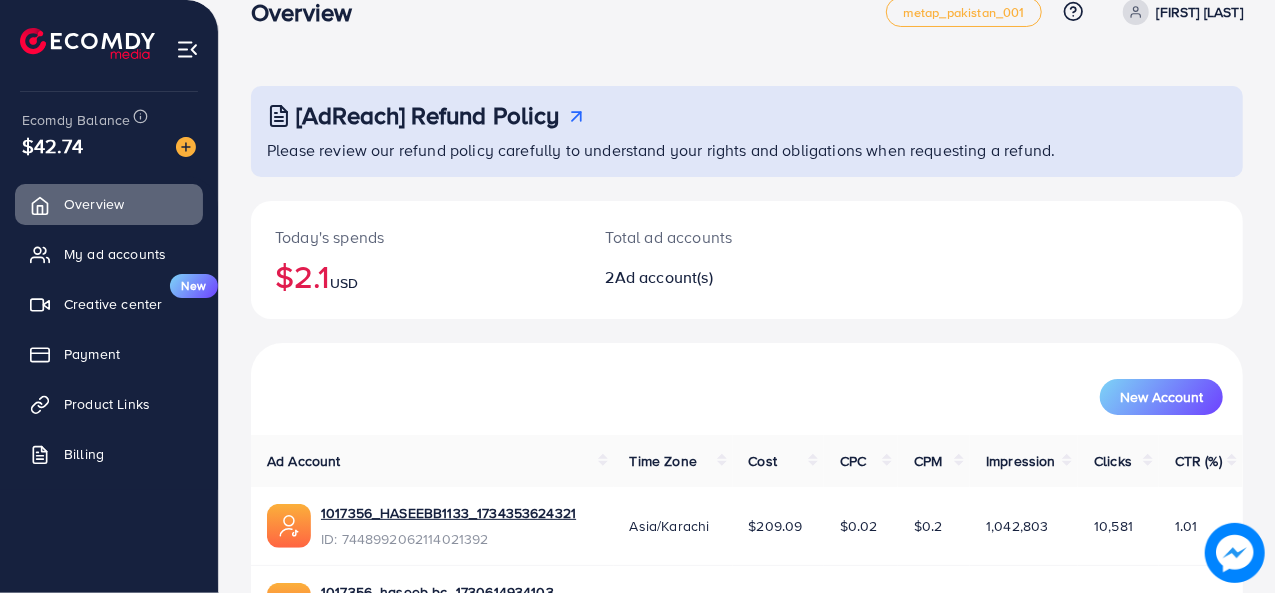scroll, scrollTop: 38, scrollLeft: 0, axis: vertical 